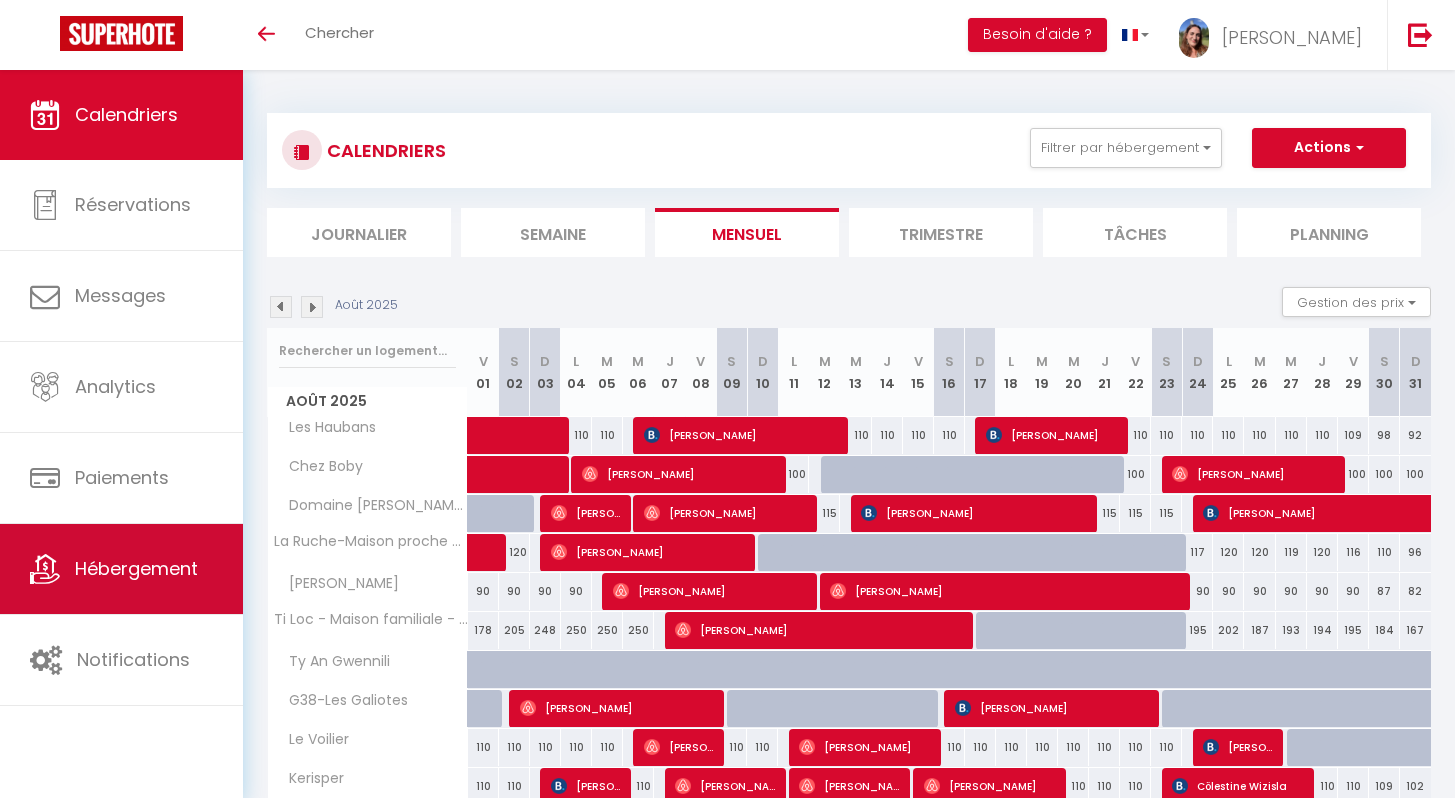 scroll, scrollTop: 254, scrollLeft: 0, axis: vertical 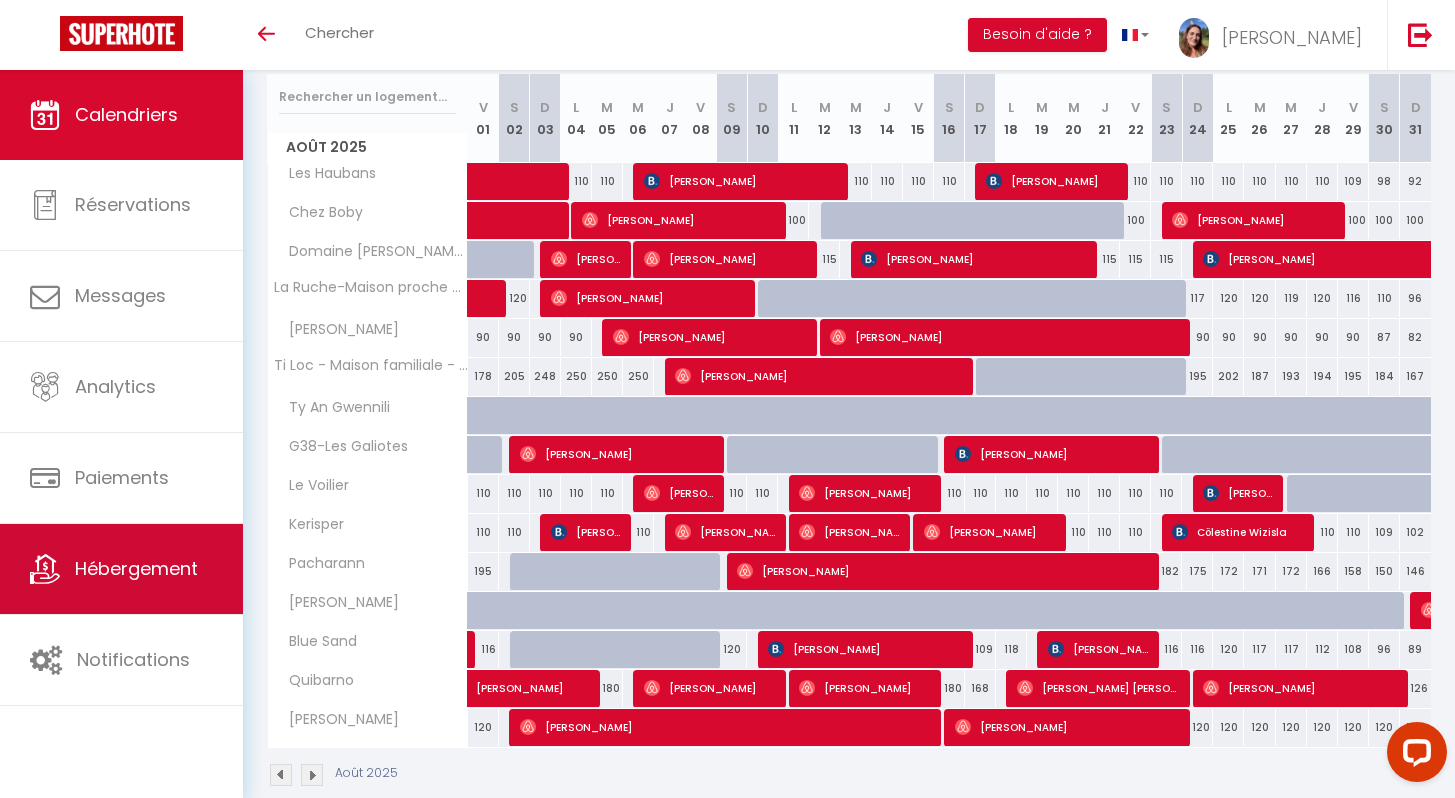 click on "Hébergement" at bounding box center [121, 569] 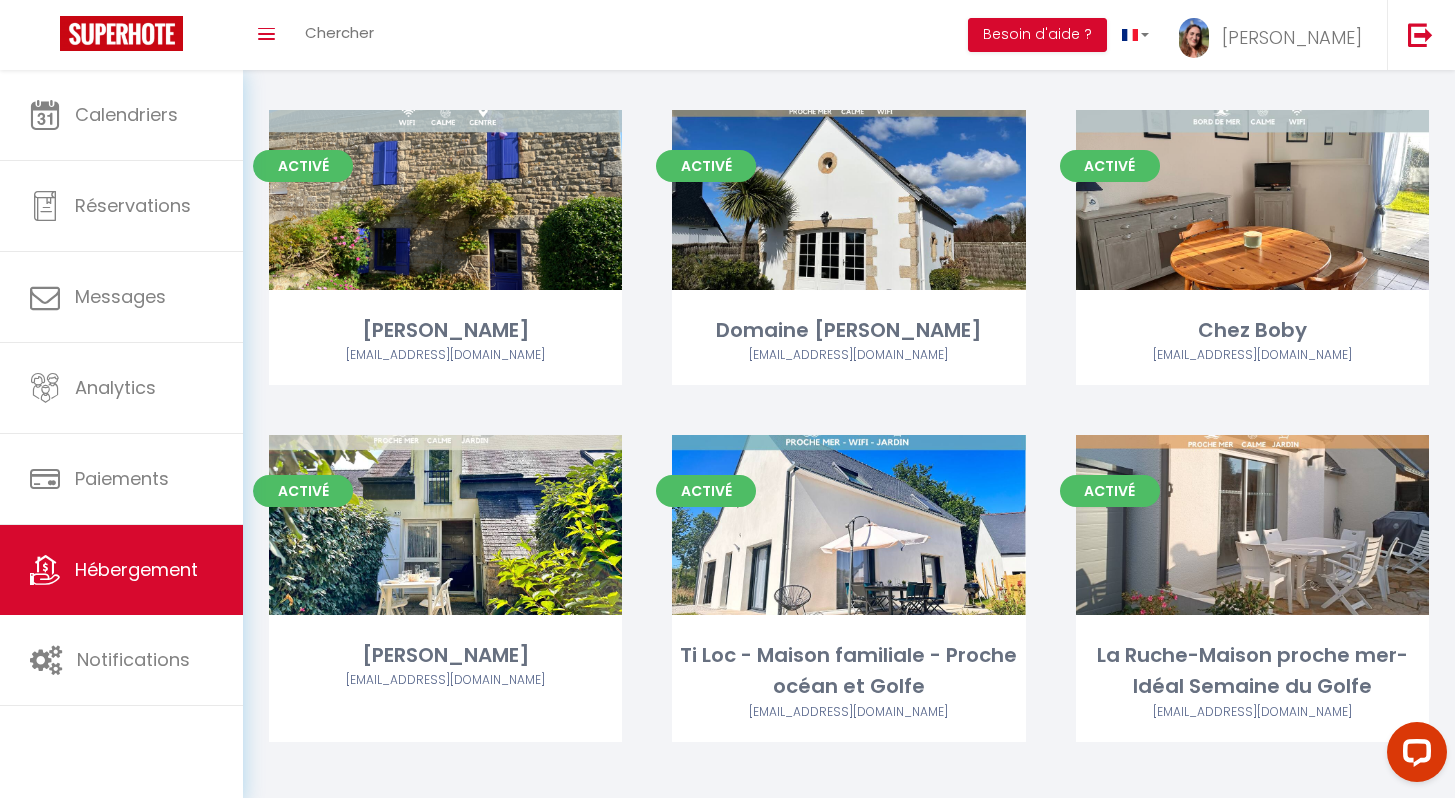 scroll, scrollTop: 1101, scrollLeft: 0, axis: vertical 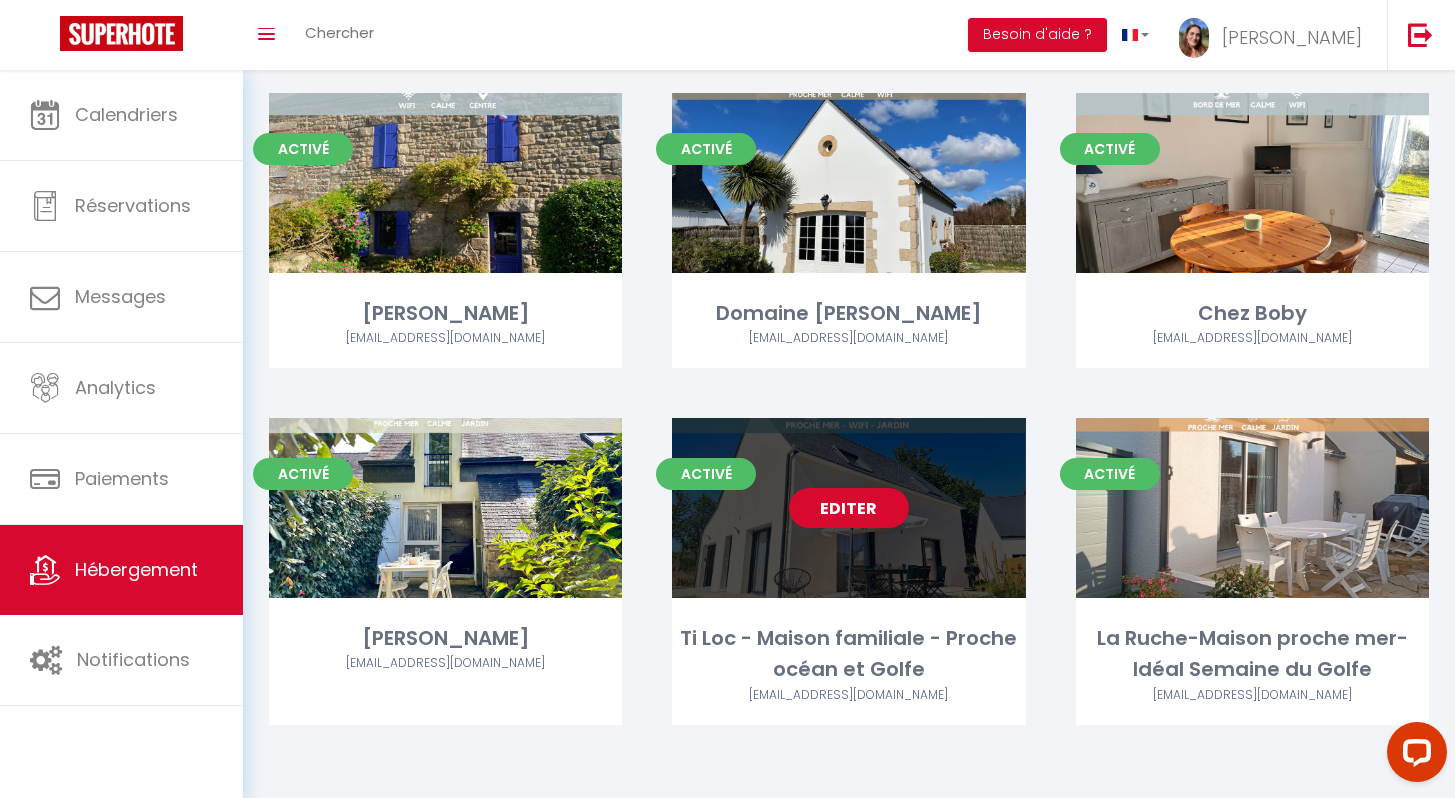 click on "Editer" at bounding box center (848, 508) 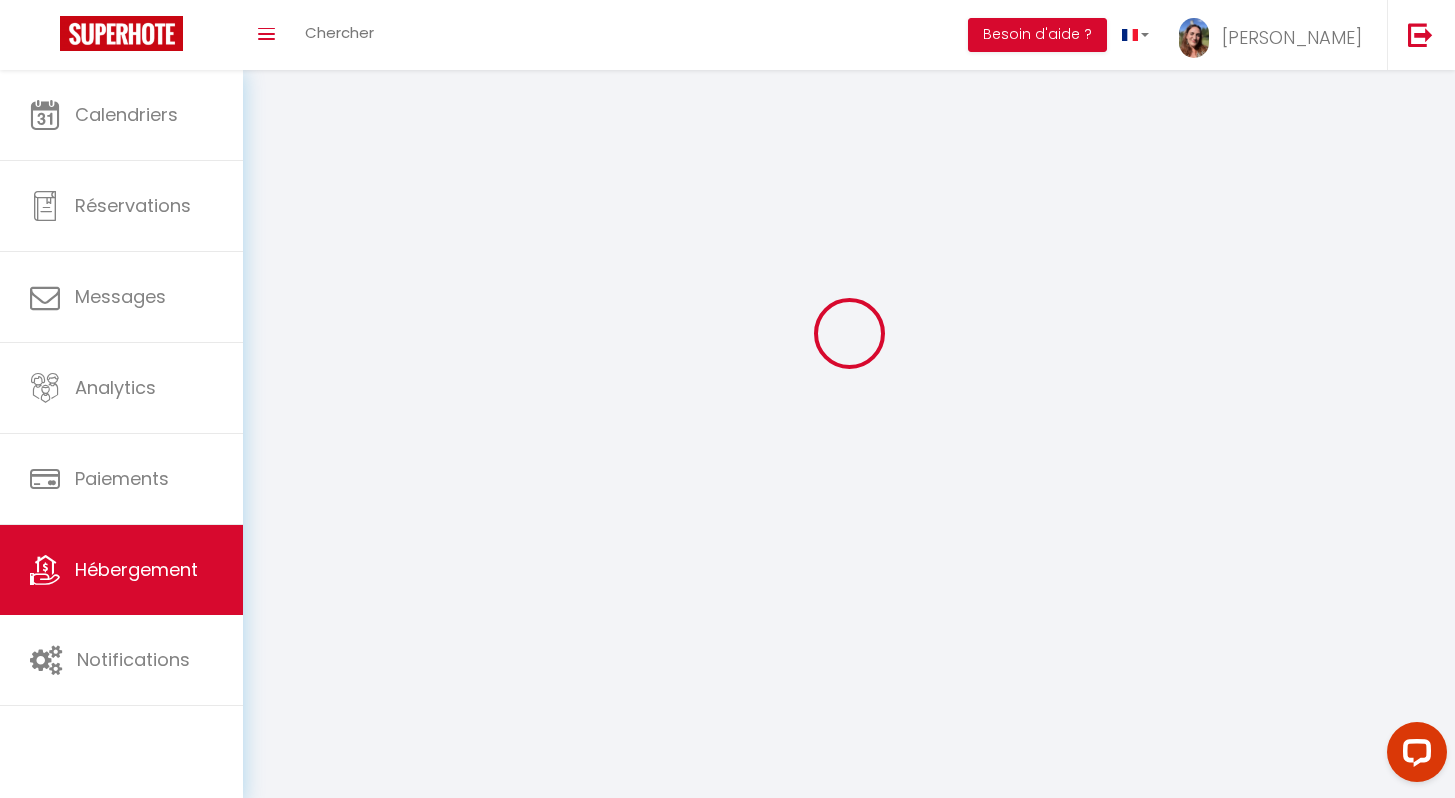 scroll, scrollTop: 0, scrollLeft: 0, axis: both 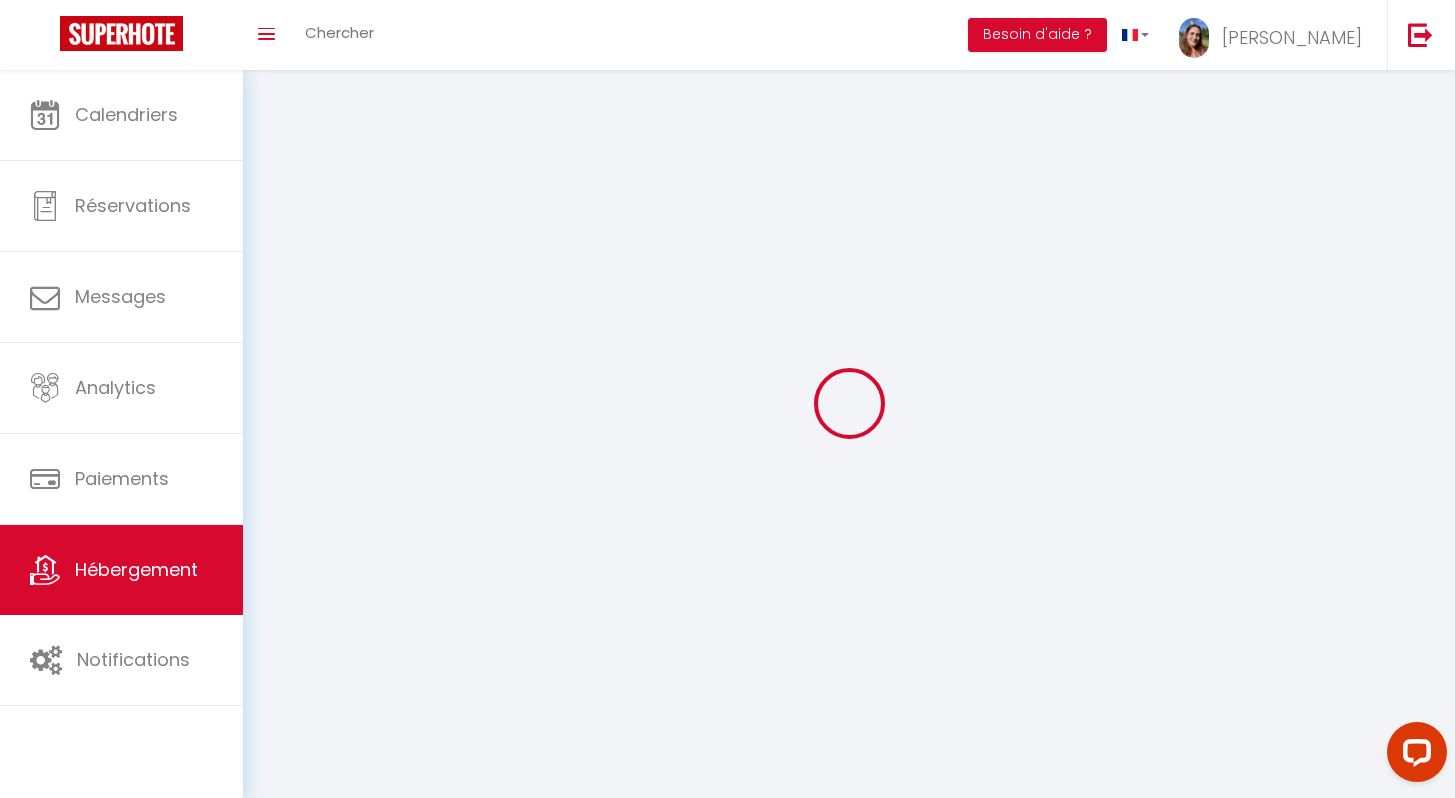 select on "+ 4 %" 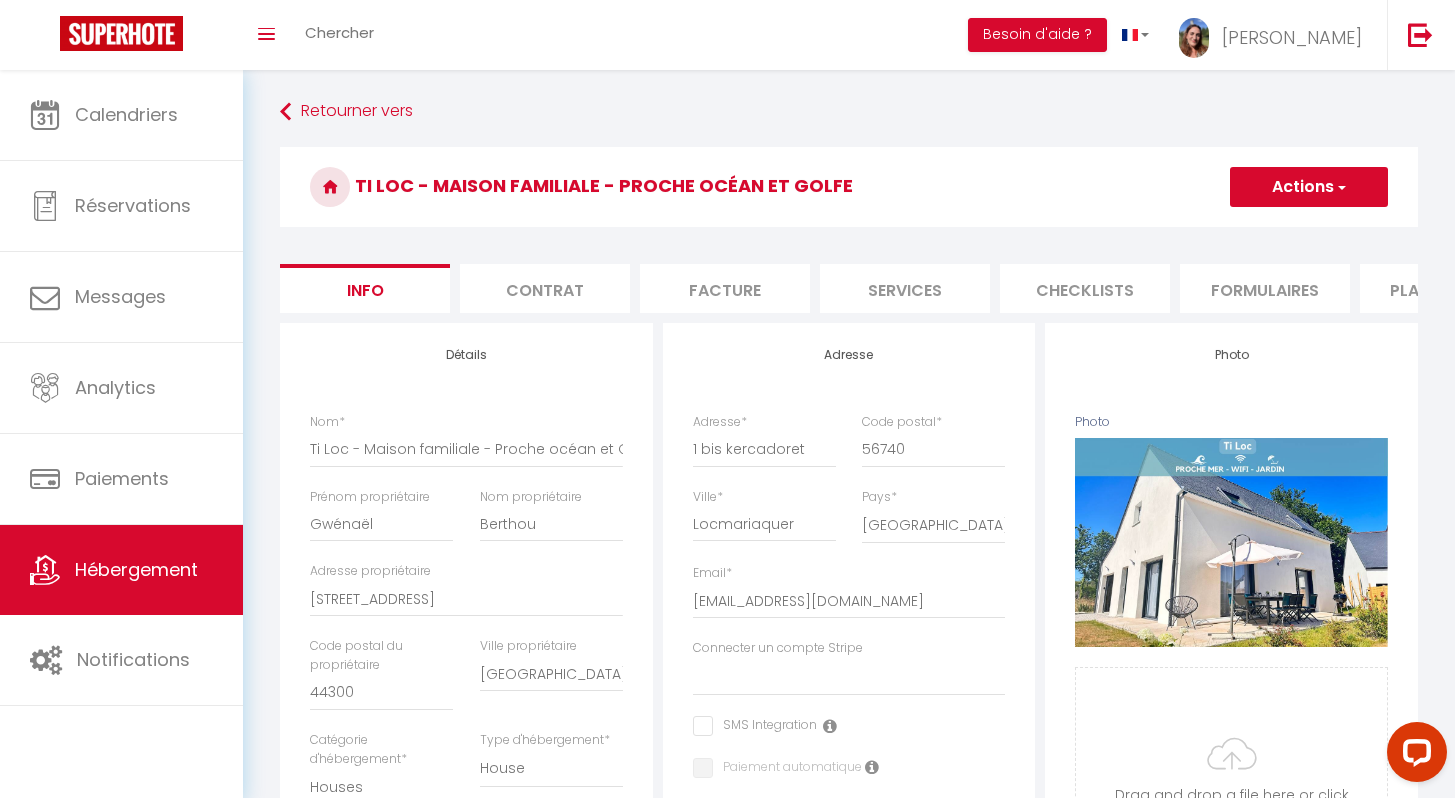 click on "Plateformes" at bounding box center (1445, 288) 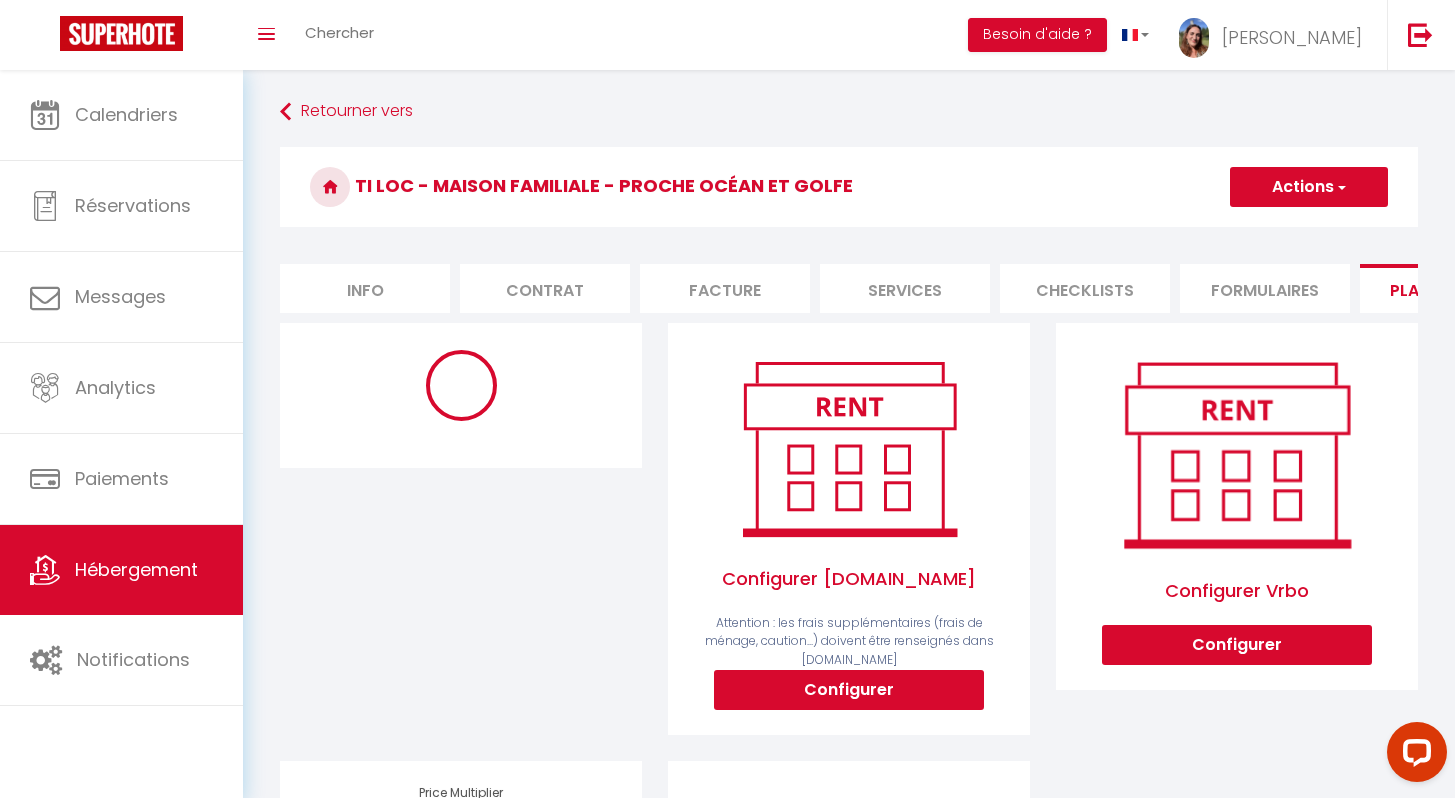 select 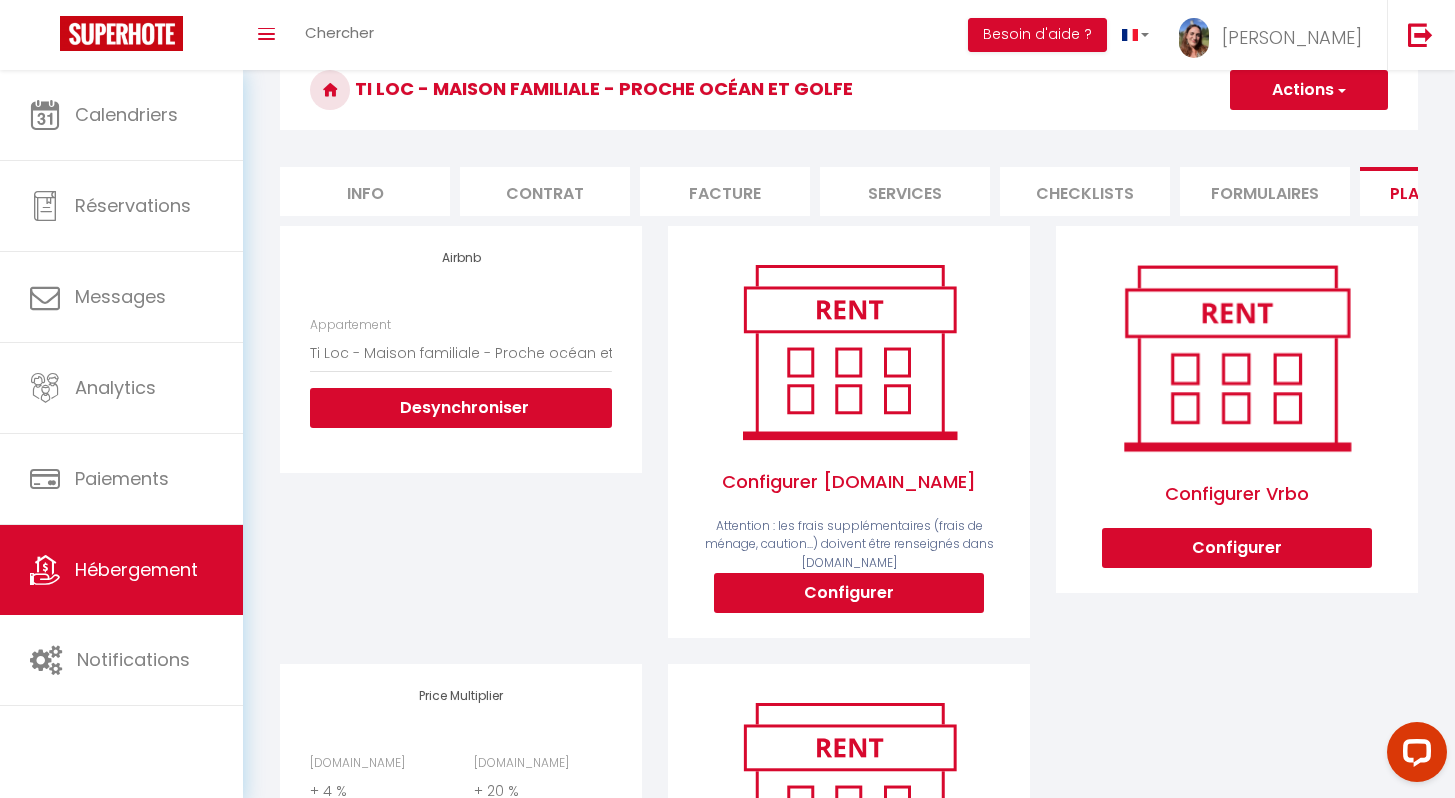 scroll, scrollTop: 338, scrollLeft: 0, axis: vertical 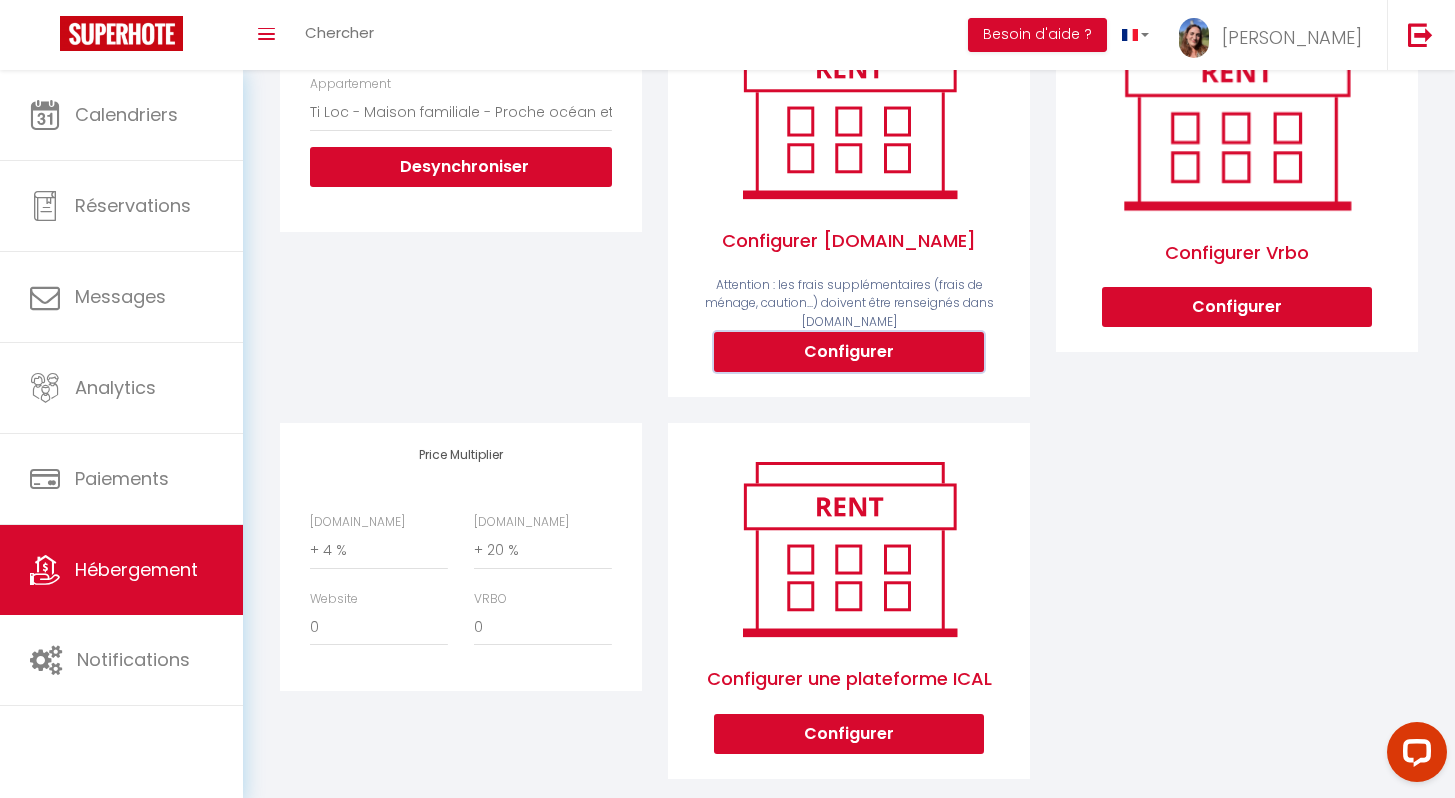 click on "Configurer" at bounding box center (849, 352) 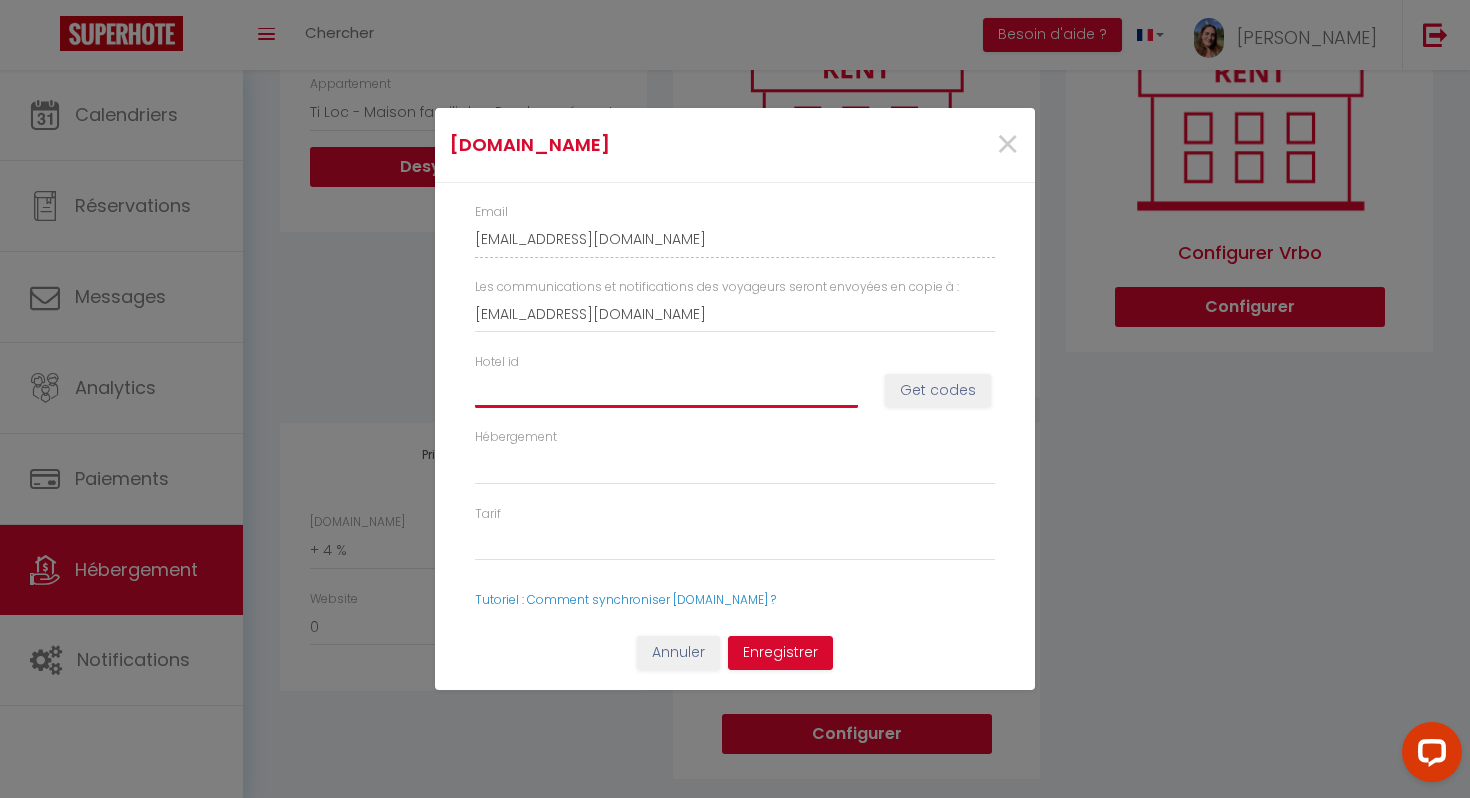 paste on "14562635" 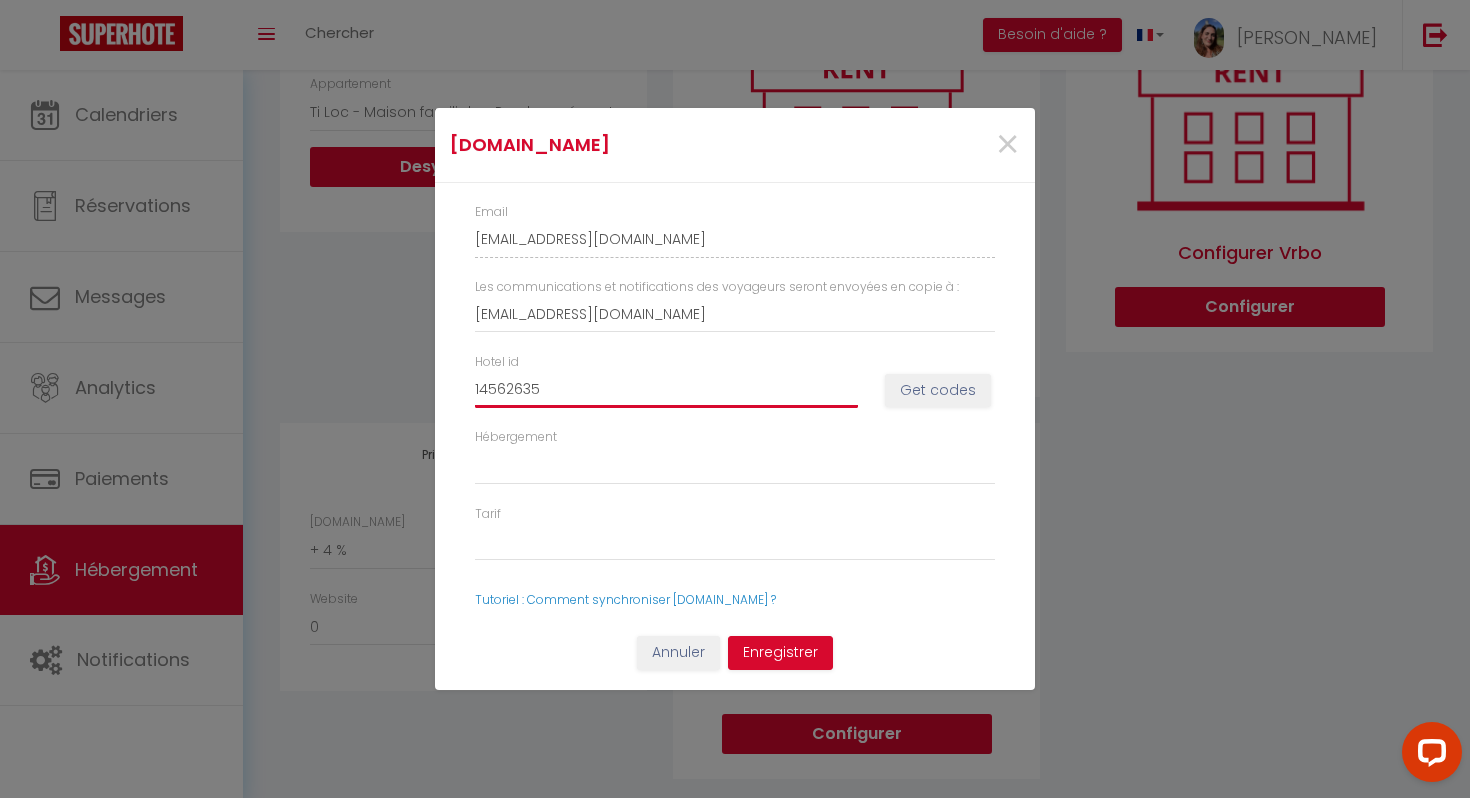 select 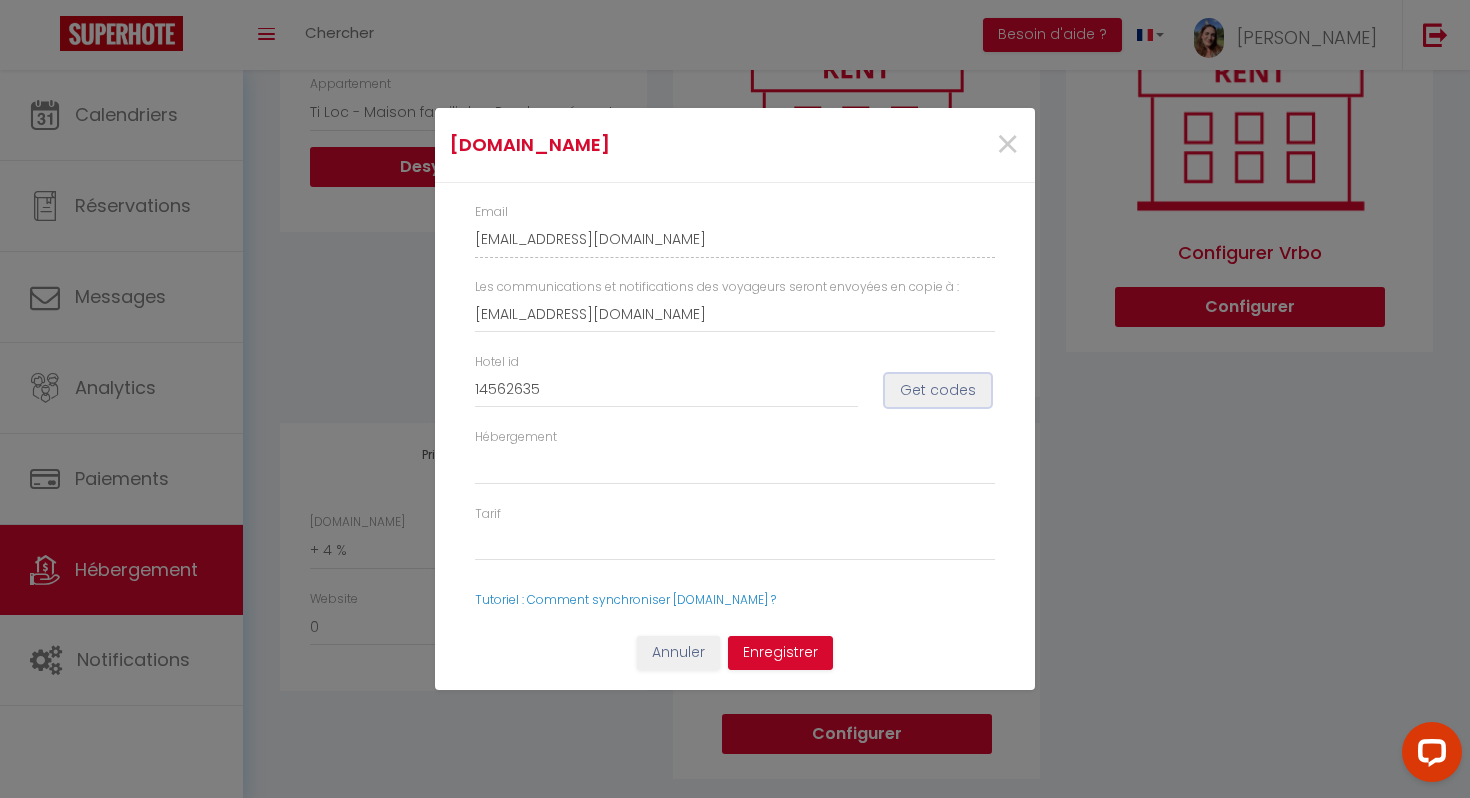 click on "Get codes" at bounding box center (938, 391) 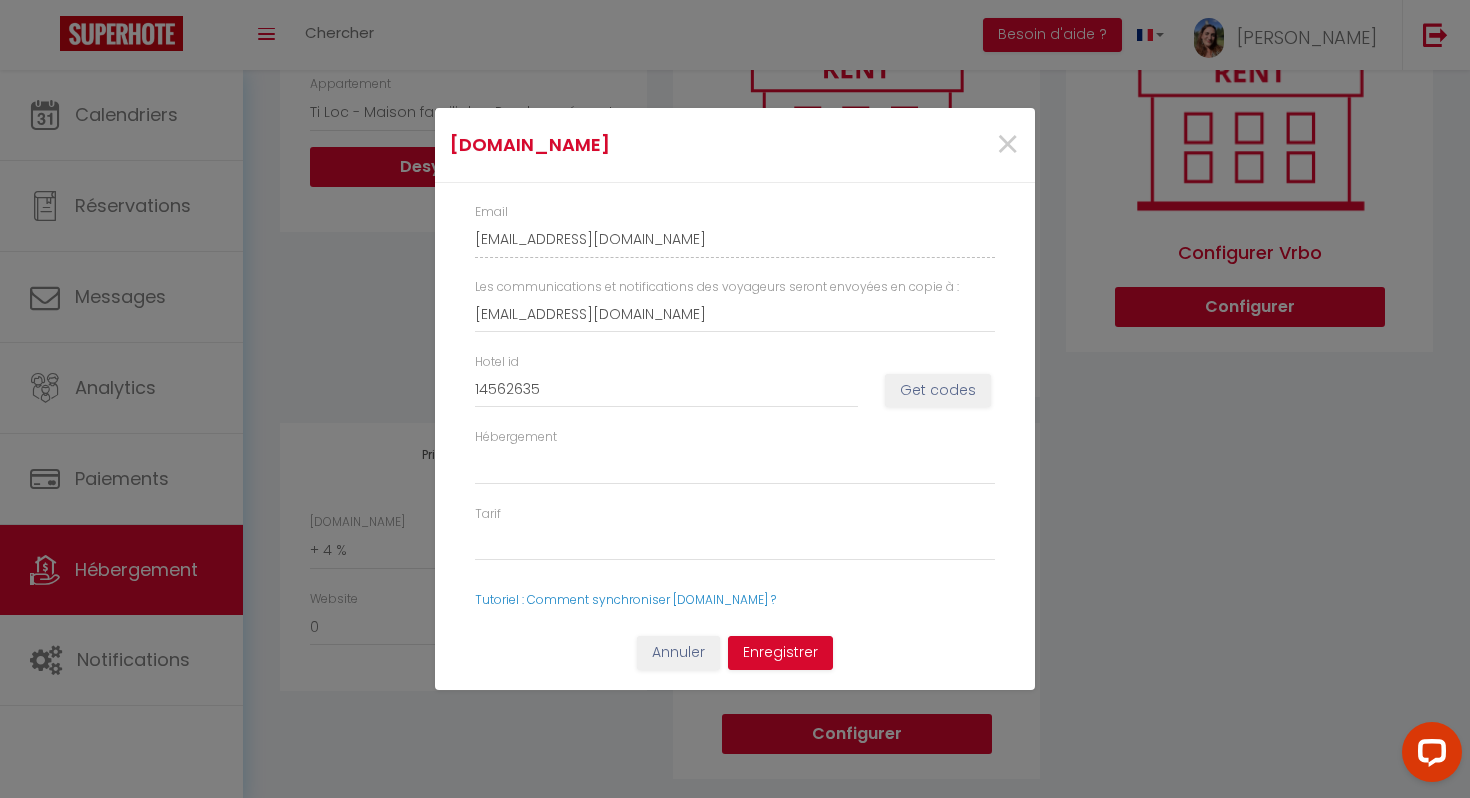 select 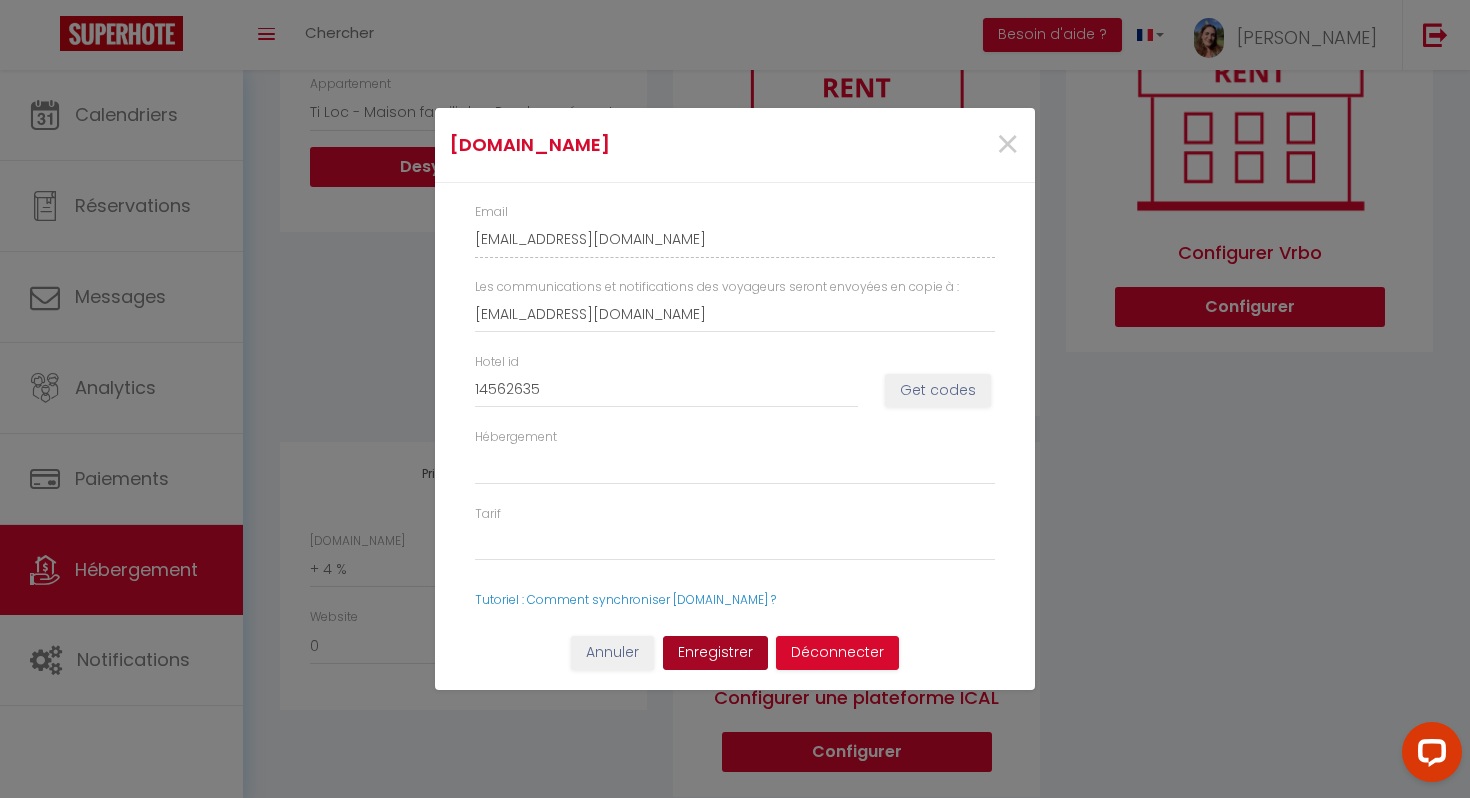 click on "Enregistrer" at bounding box center (715, 653) 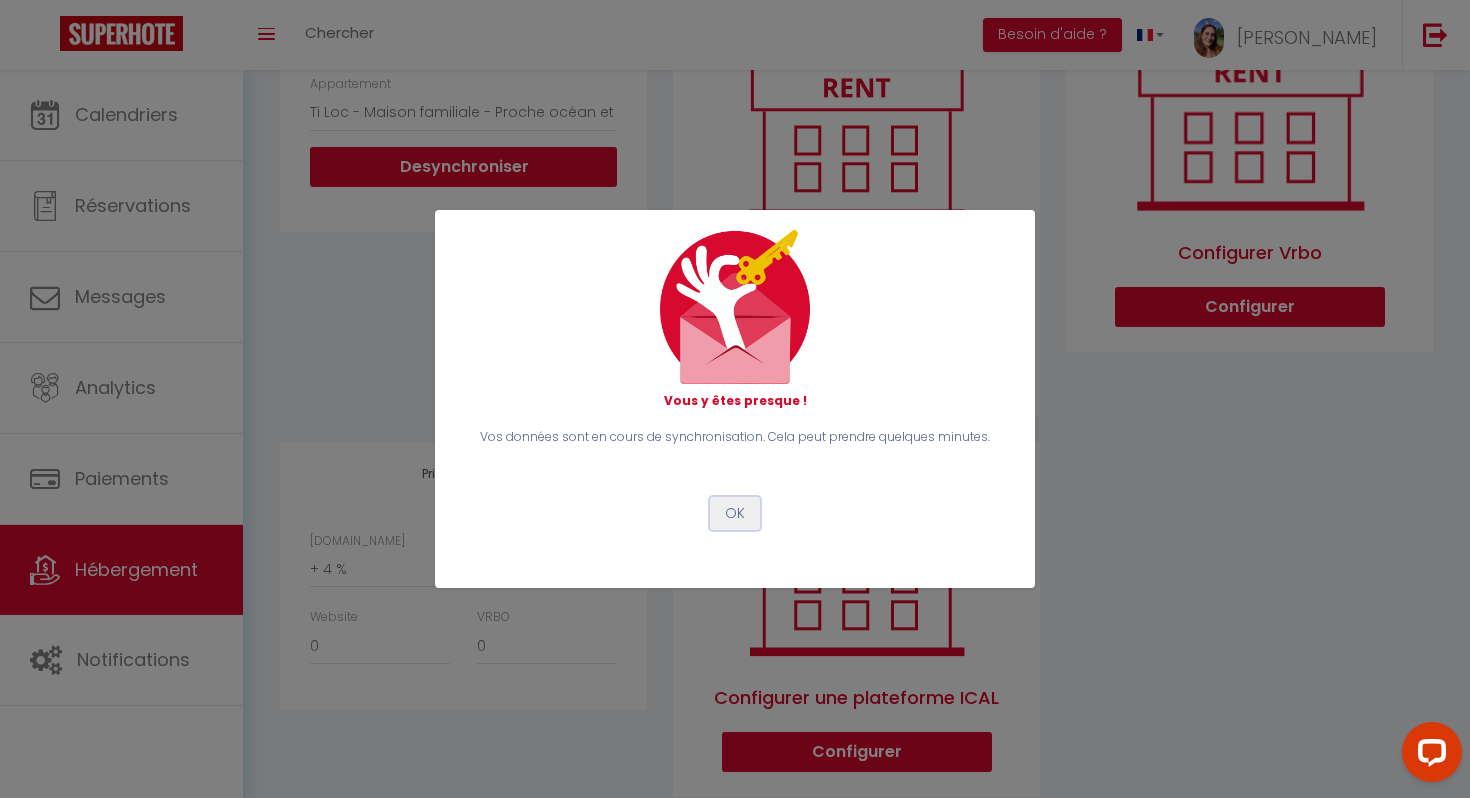 click on "OK" at bounding box center (735, 514) 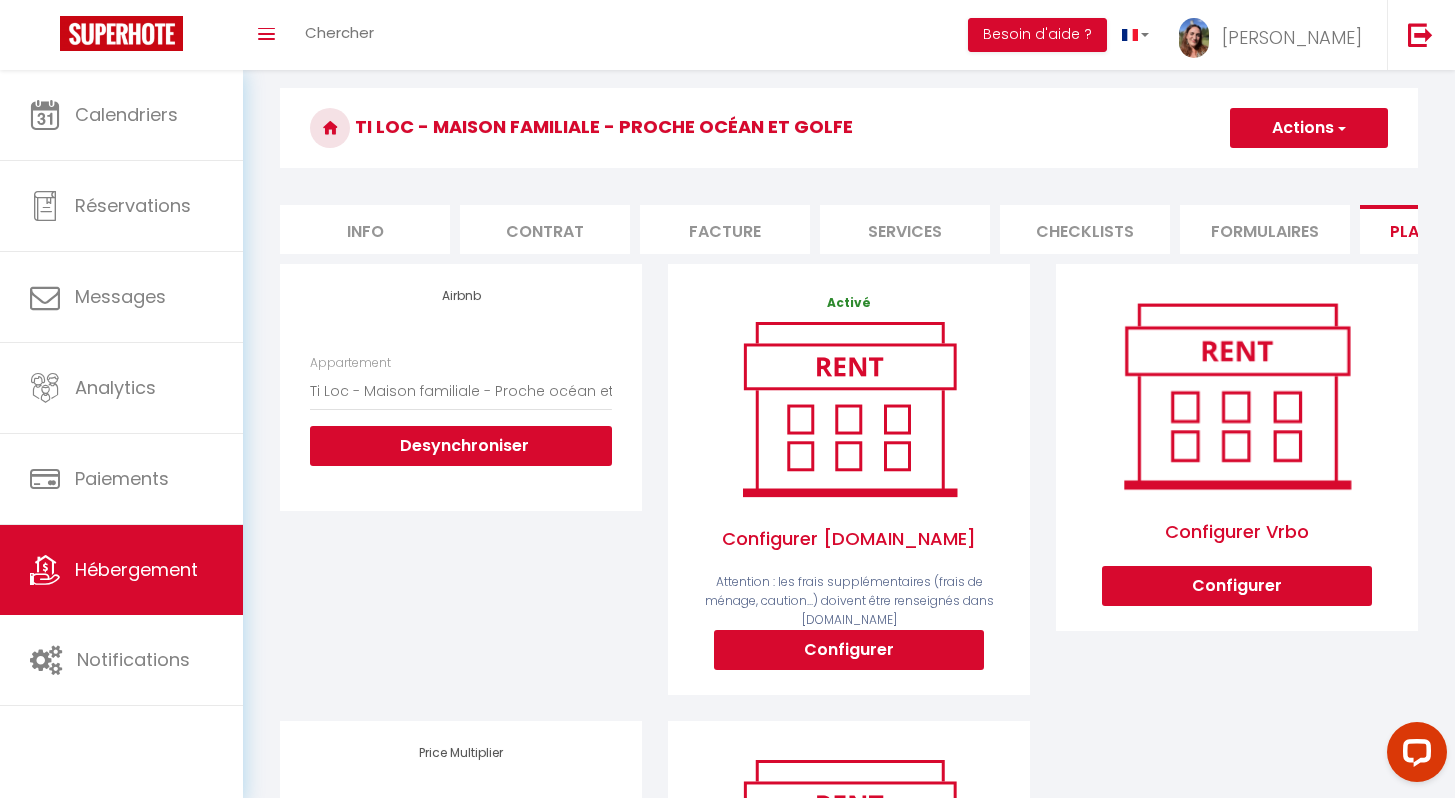 scroll, scrollTop: 0, scrollLeft: 0, axis: both 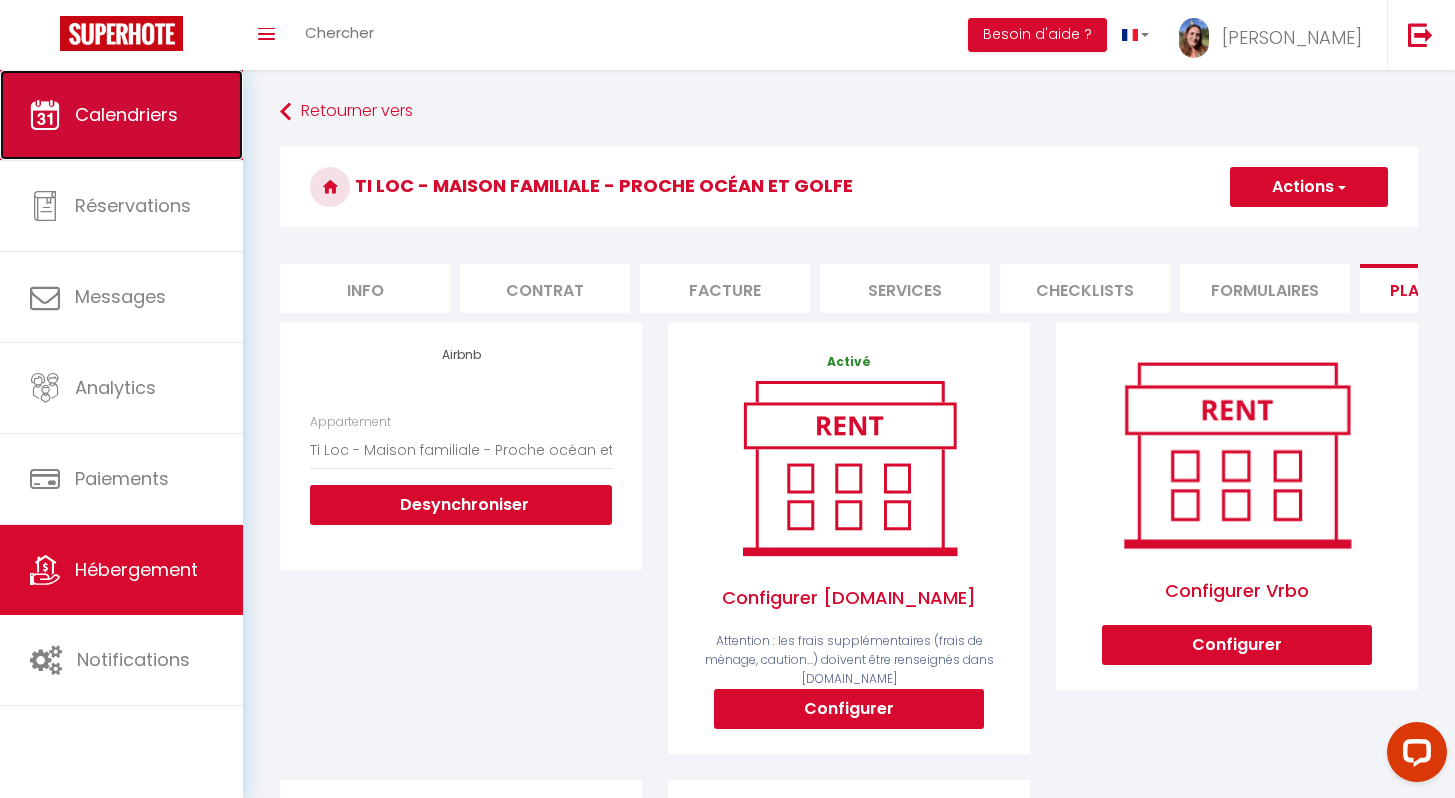 click on "Calendriers" at bounding box center [121, 115] 